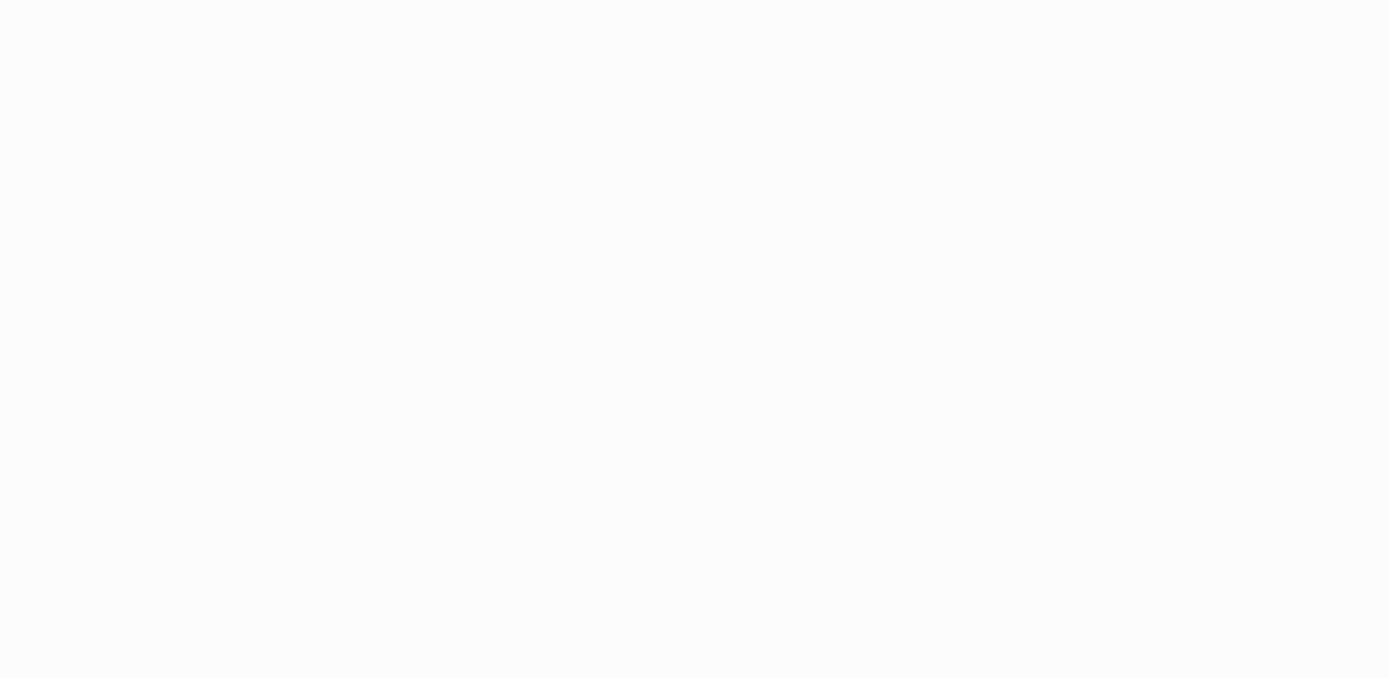 scroll, scrollTop: 0, scrollLeft: 0, axis: both 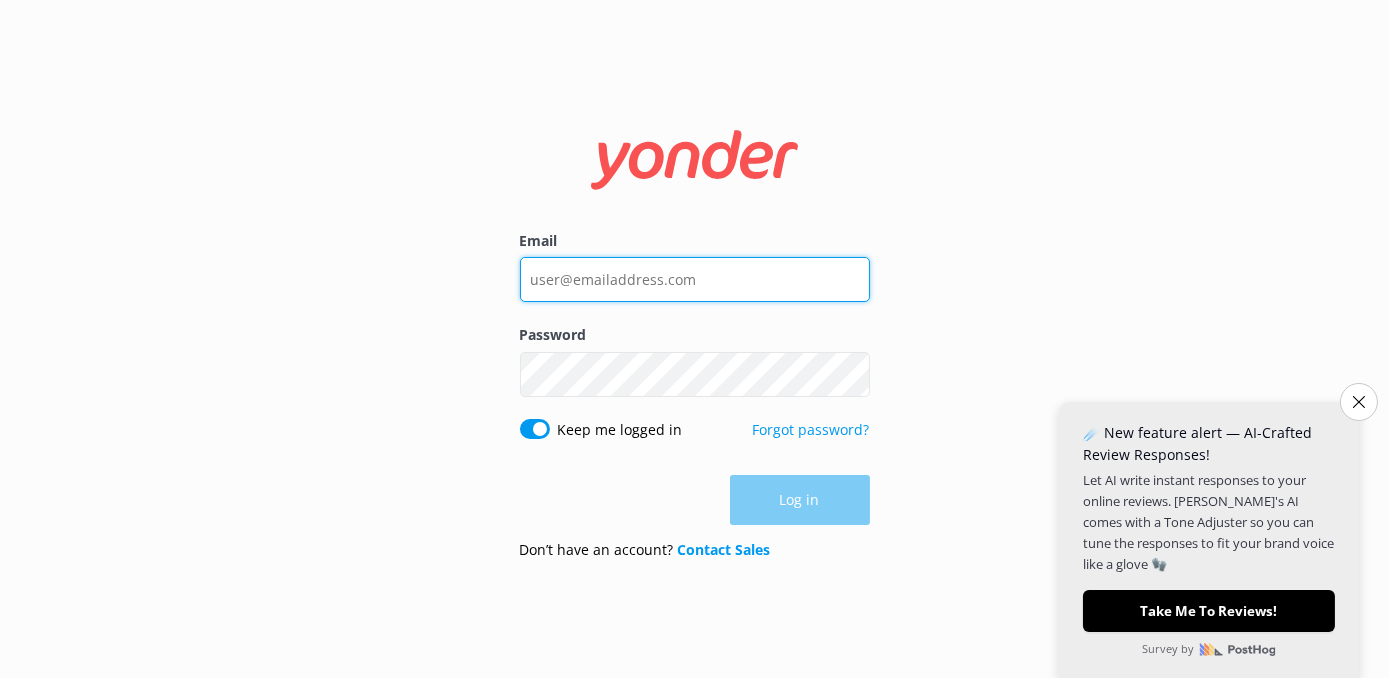 type on "[EMAIL_ADDRESS][PERSON_NAME][DOMAIN_NAME]" 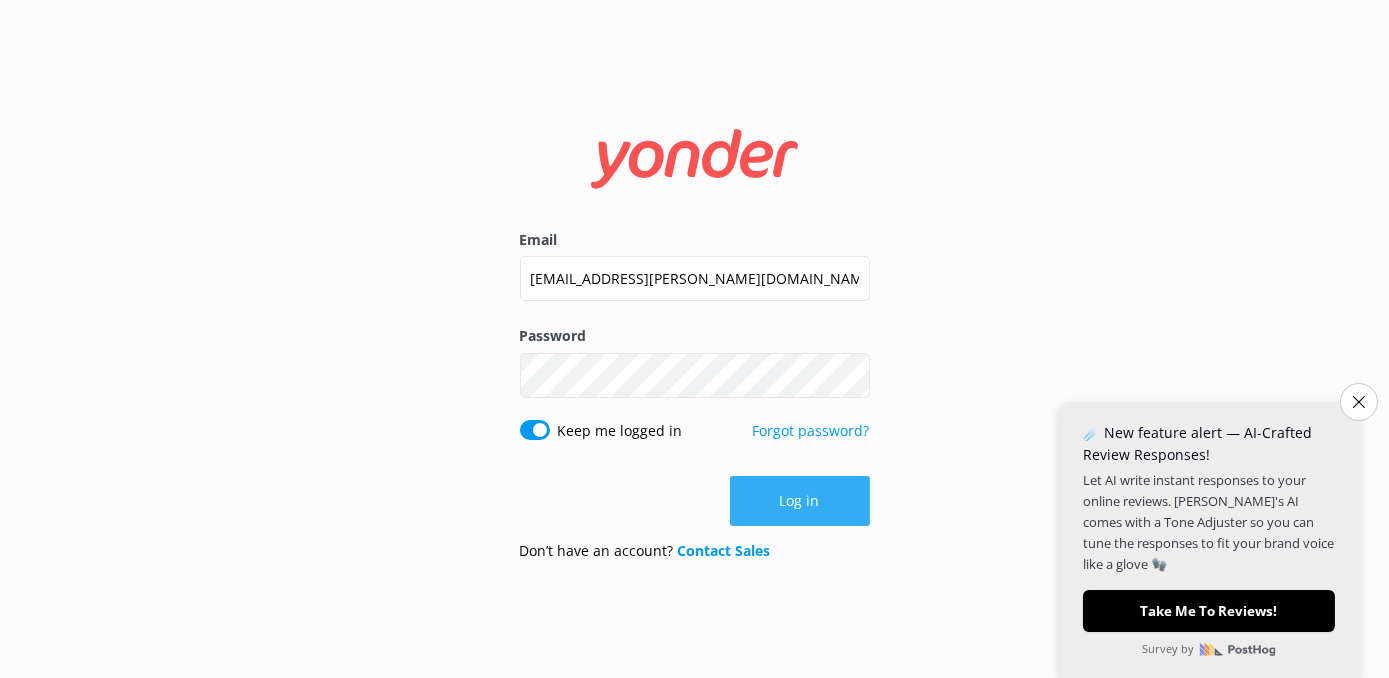 click on "Log in" at bounding box center (800, 501) 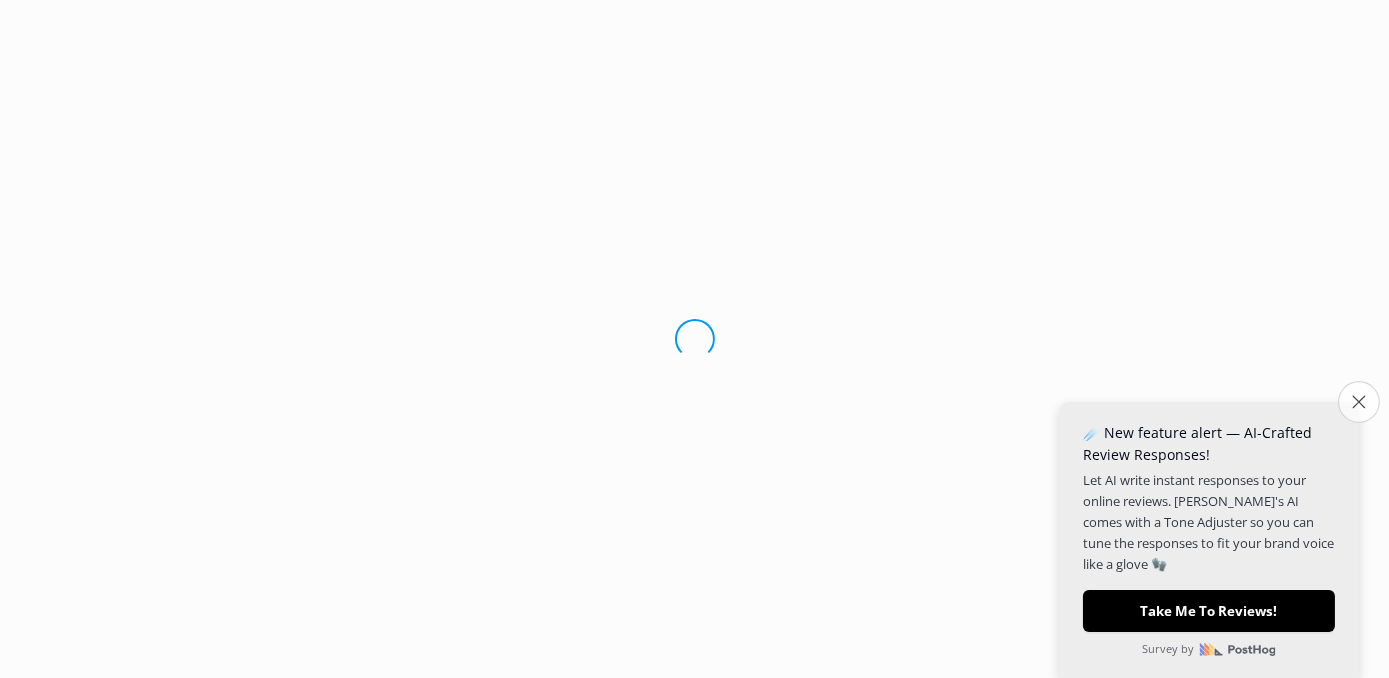 click on "Close survey" 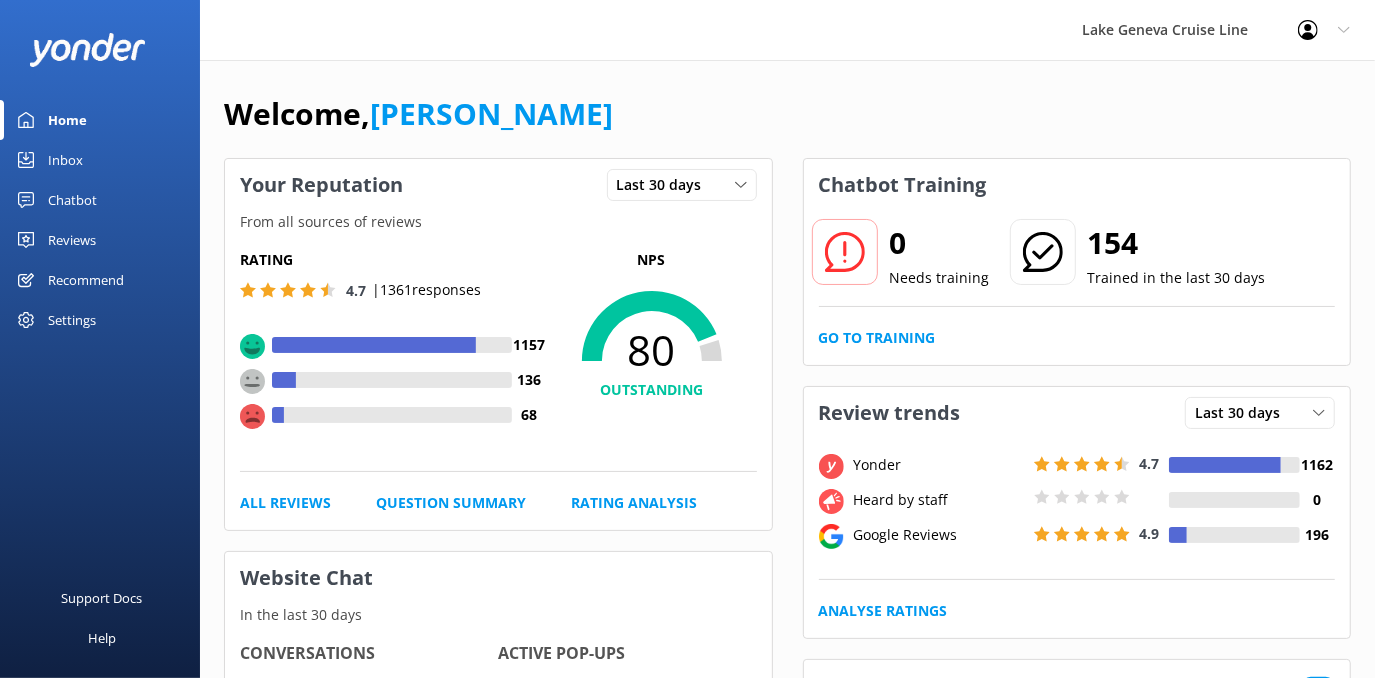 click on "Profile Settings Logout" at bounding box center (1324, 30) 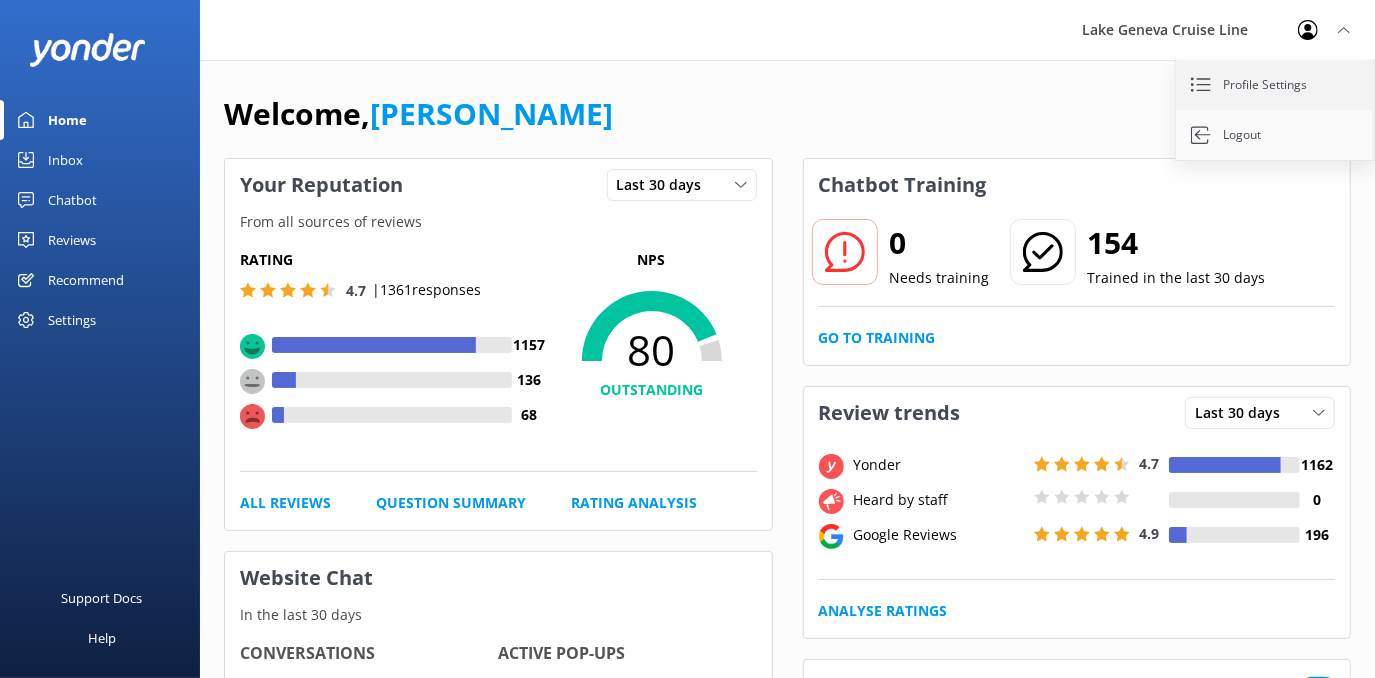 click on "Profile Settings" at bounding box center [1276, 85] 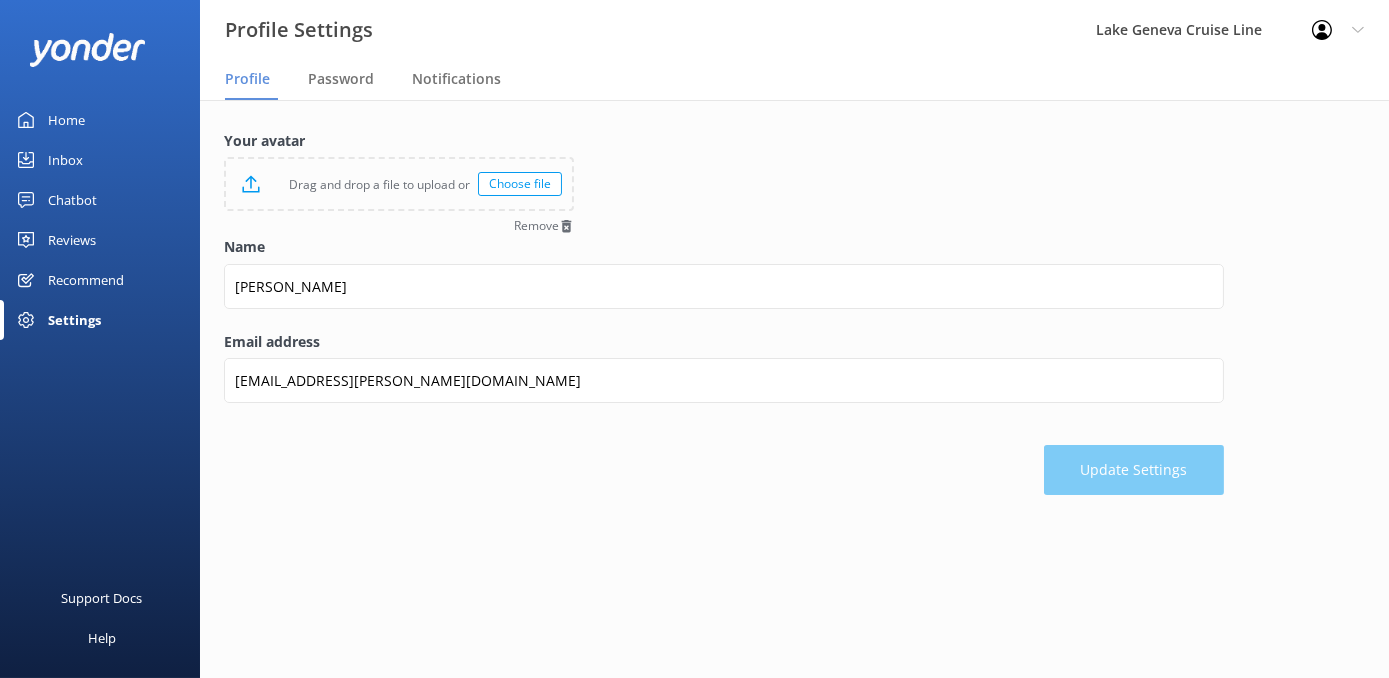 click on "Lake Geneva Cruise Line" at bounding box center [1179, 30] 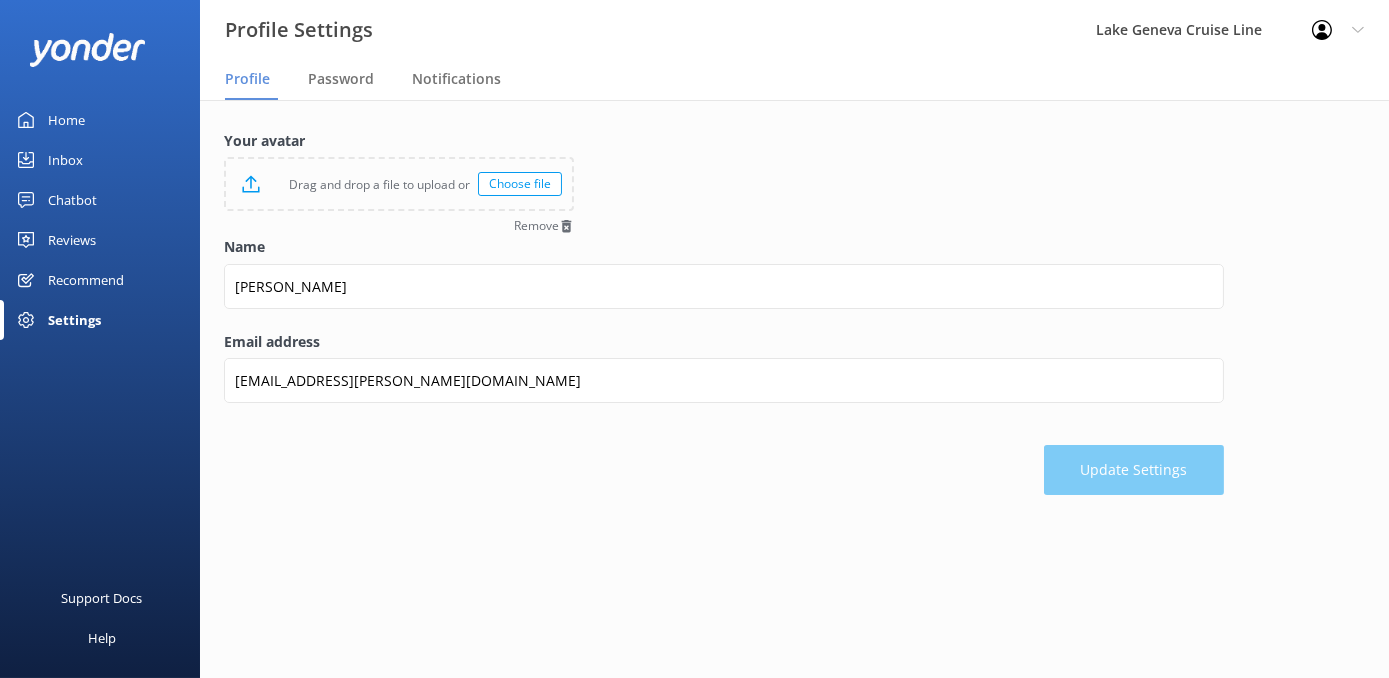 click on "Home" at bounding box center (66, 120) 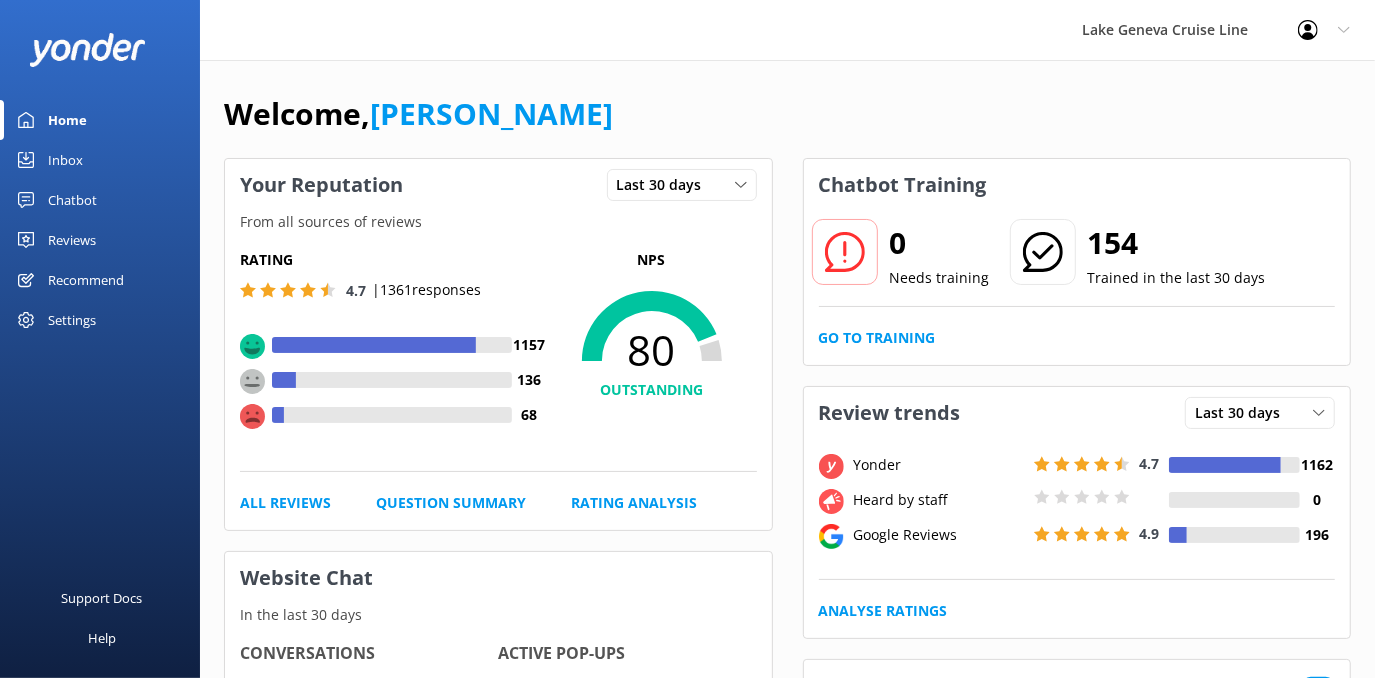 click 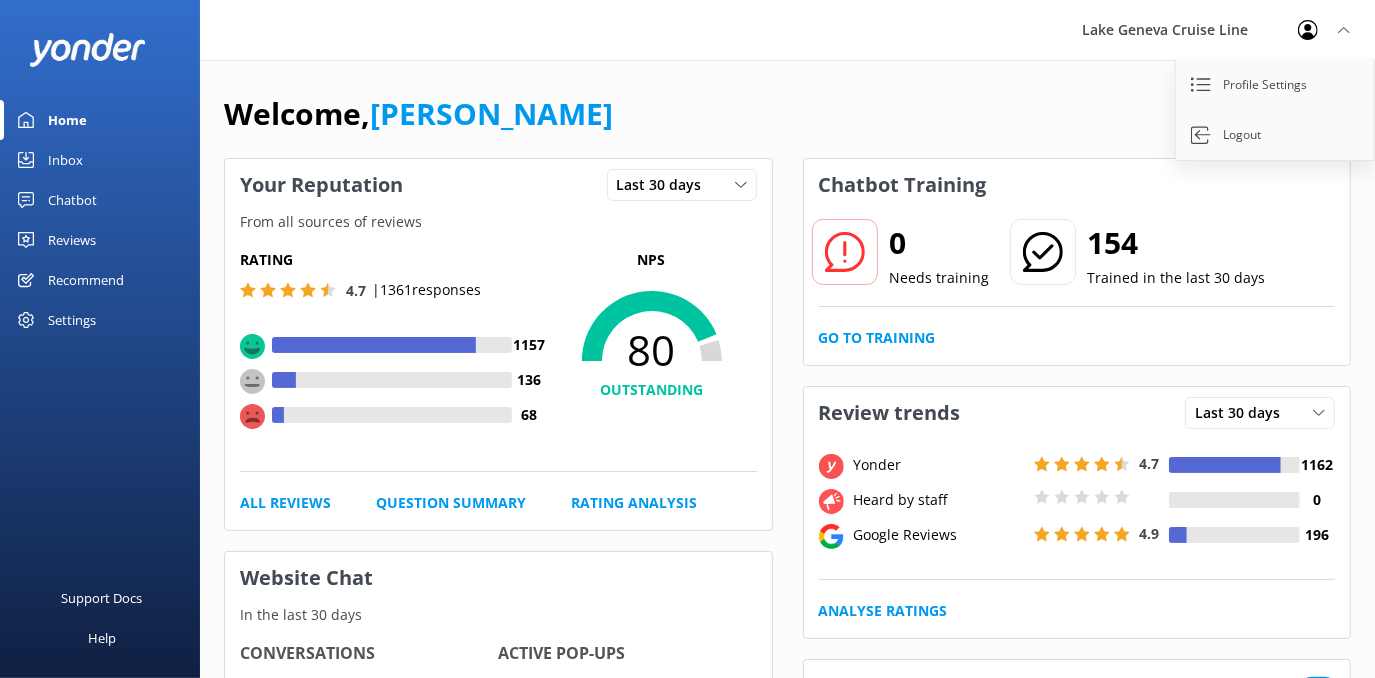 click 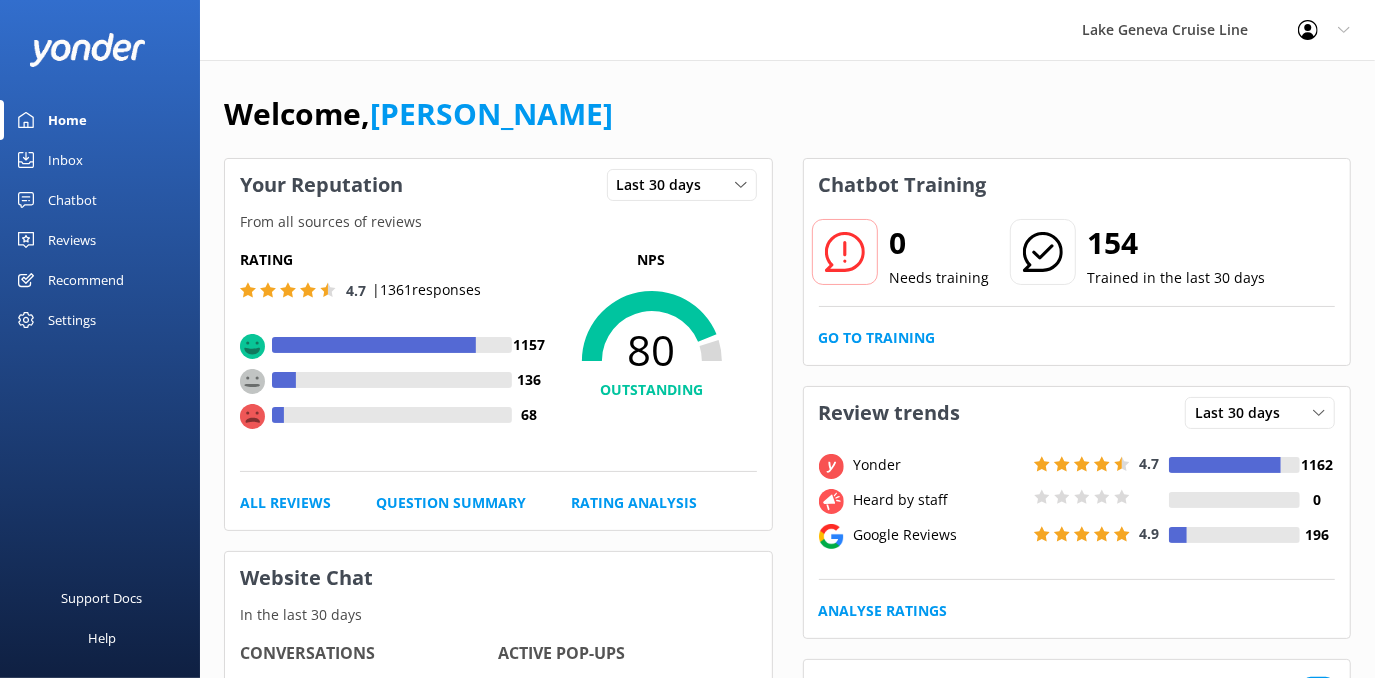 click 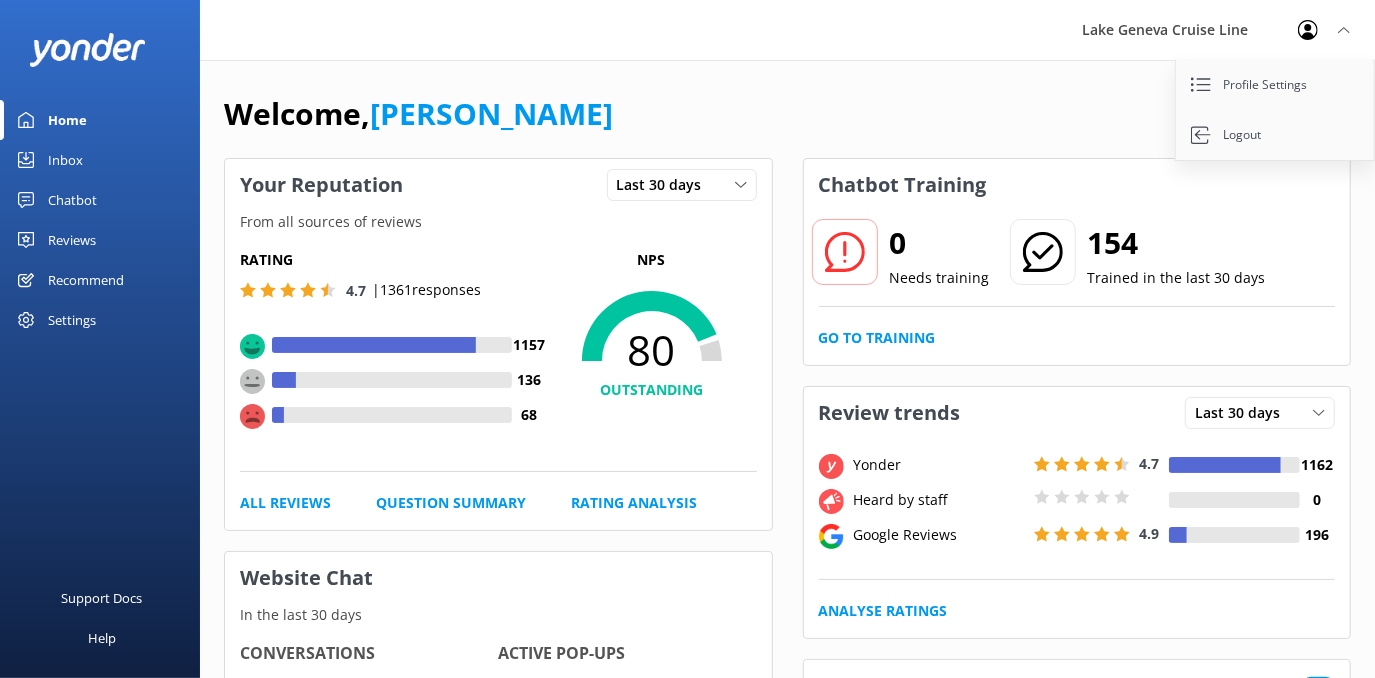 click on "Lake Geneva Cruise Line" at bounding box center [1165, 30] 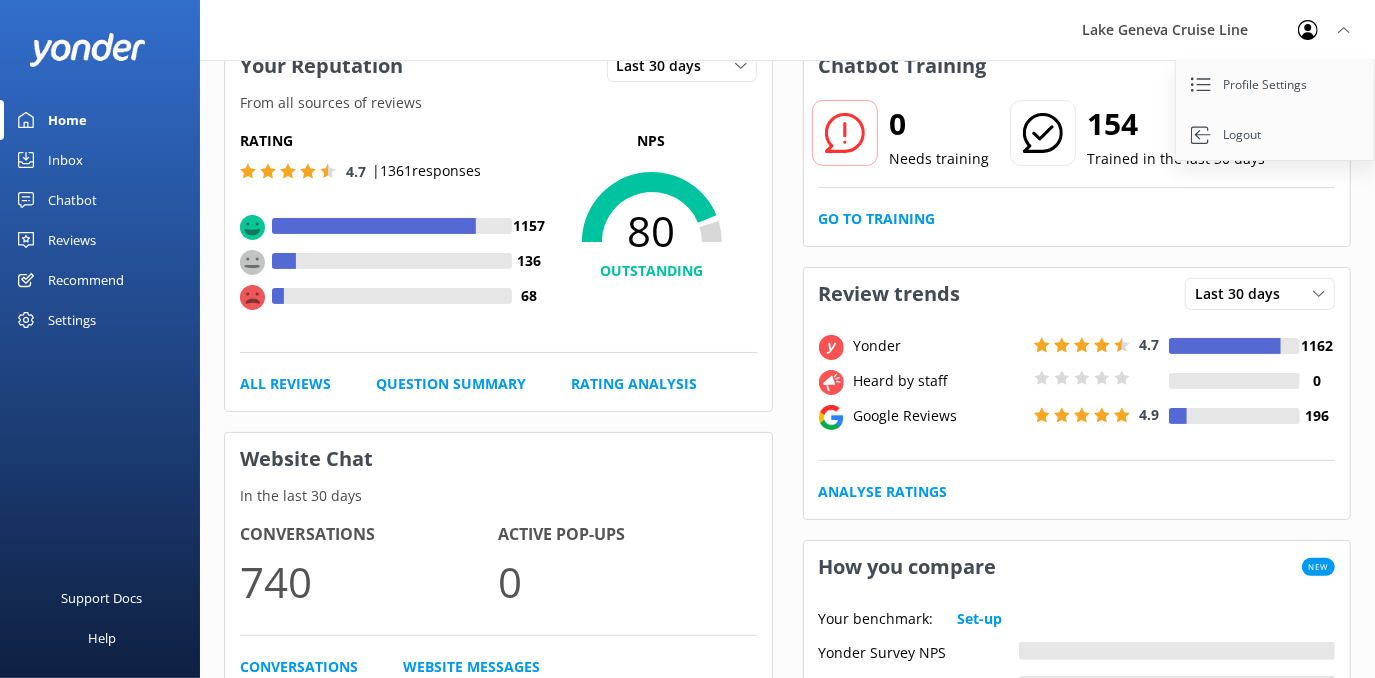 scroll, scrollTop: 0, scrollLeft: 0, axis: both 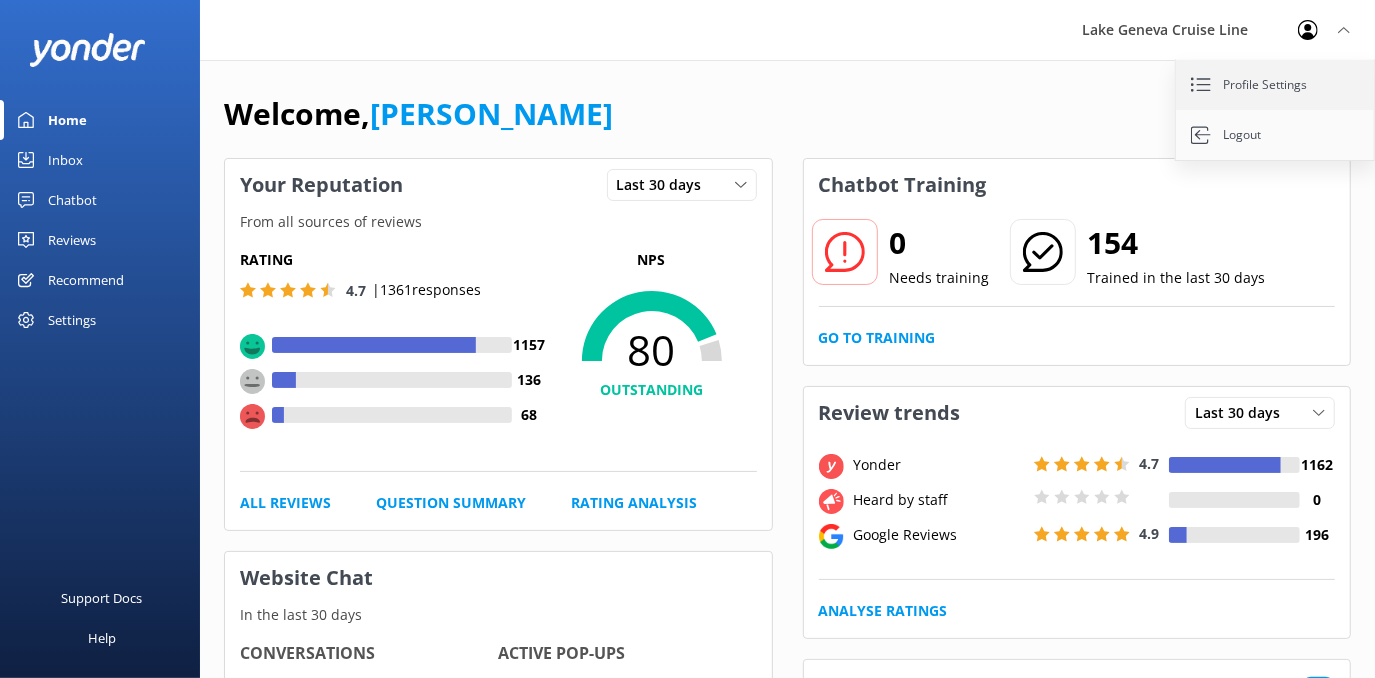 click on "Profile Settings" at bounding box center [1276, 85] 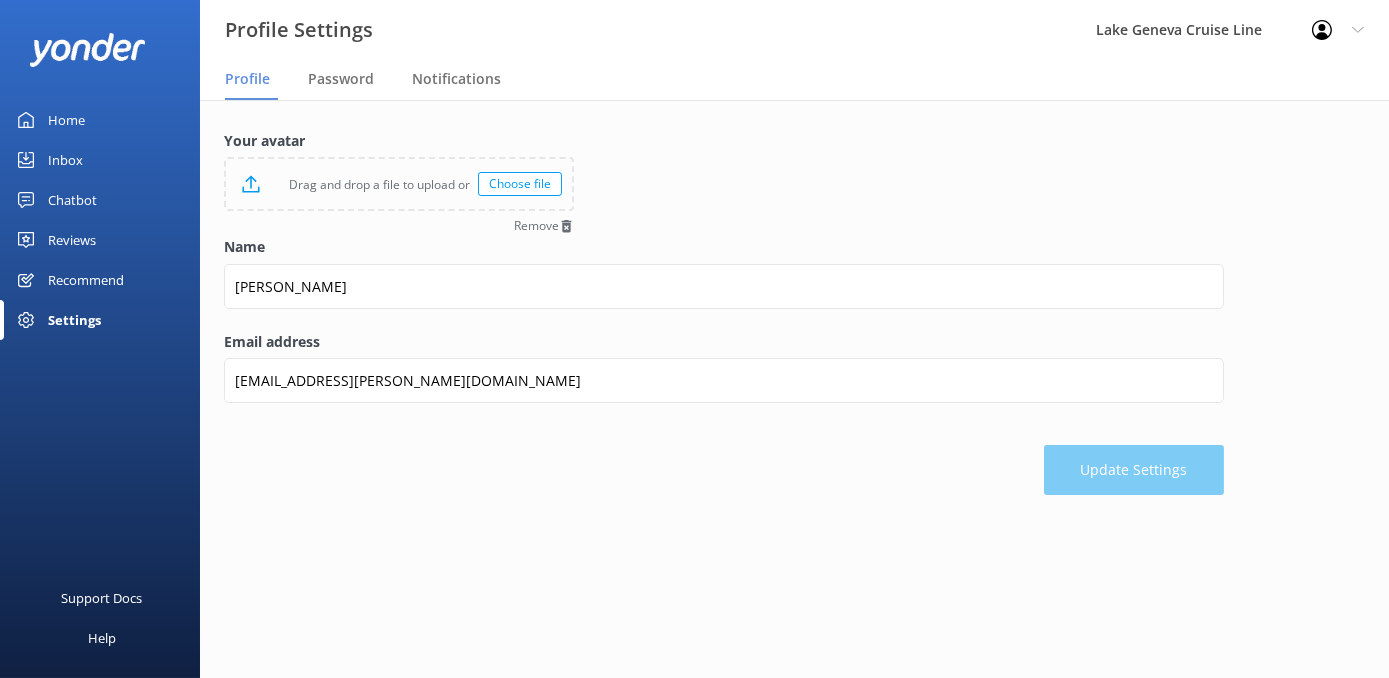 drag, startPoint x: 832, startPoint y: 544, endPoint x: 1069, endPoint y: 222, distance: 399.8162 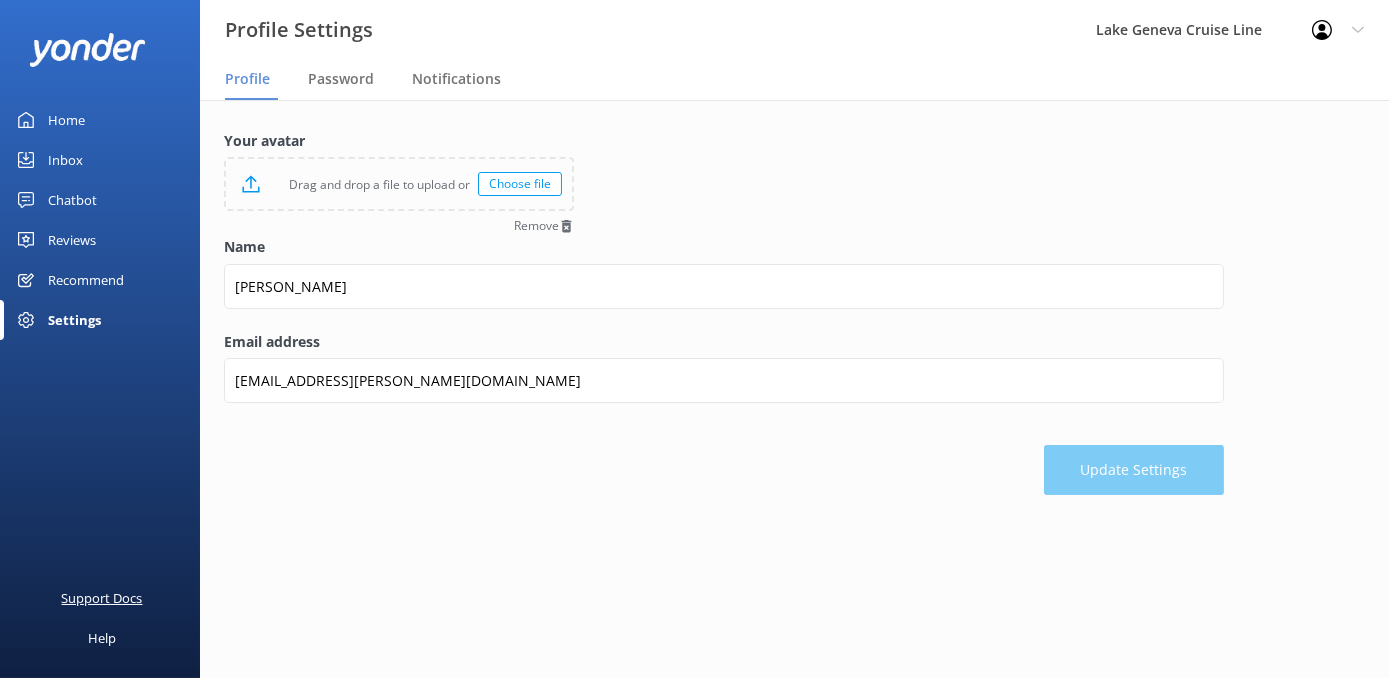 click on "Support Docs" at bounding box center (102, 598) 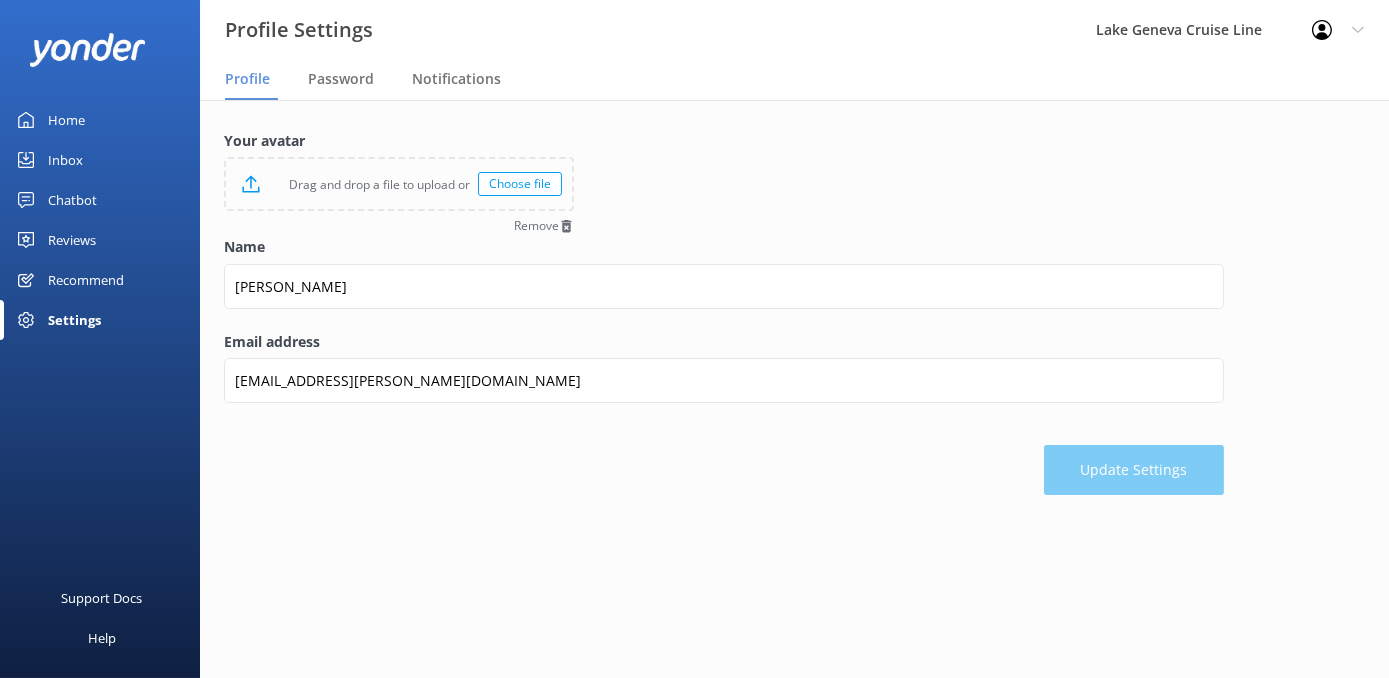 click 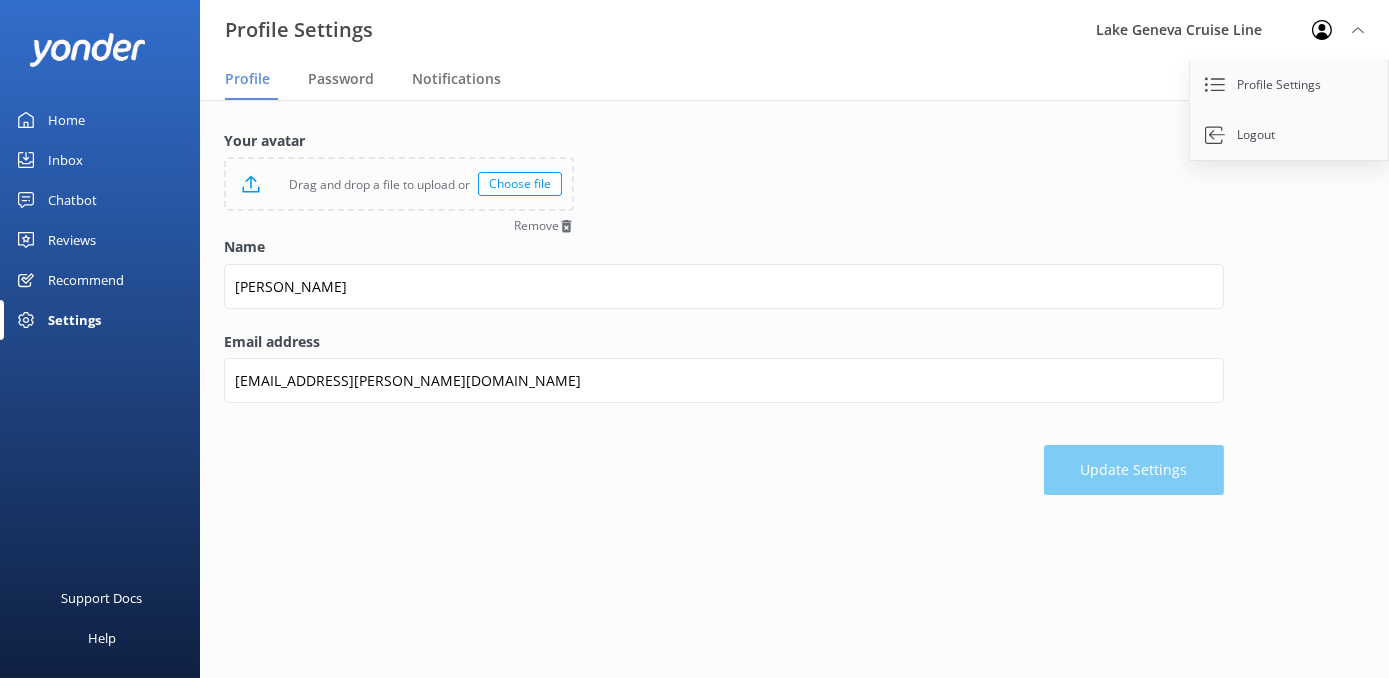 click 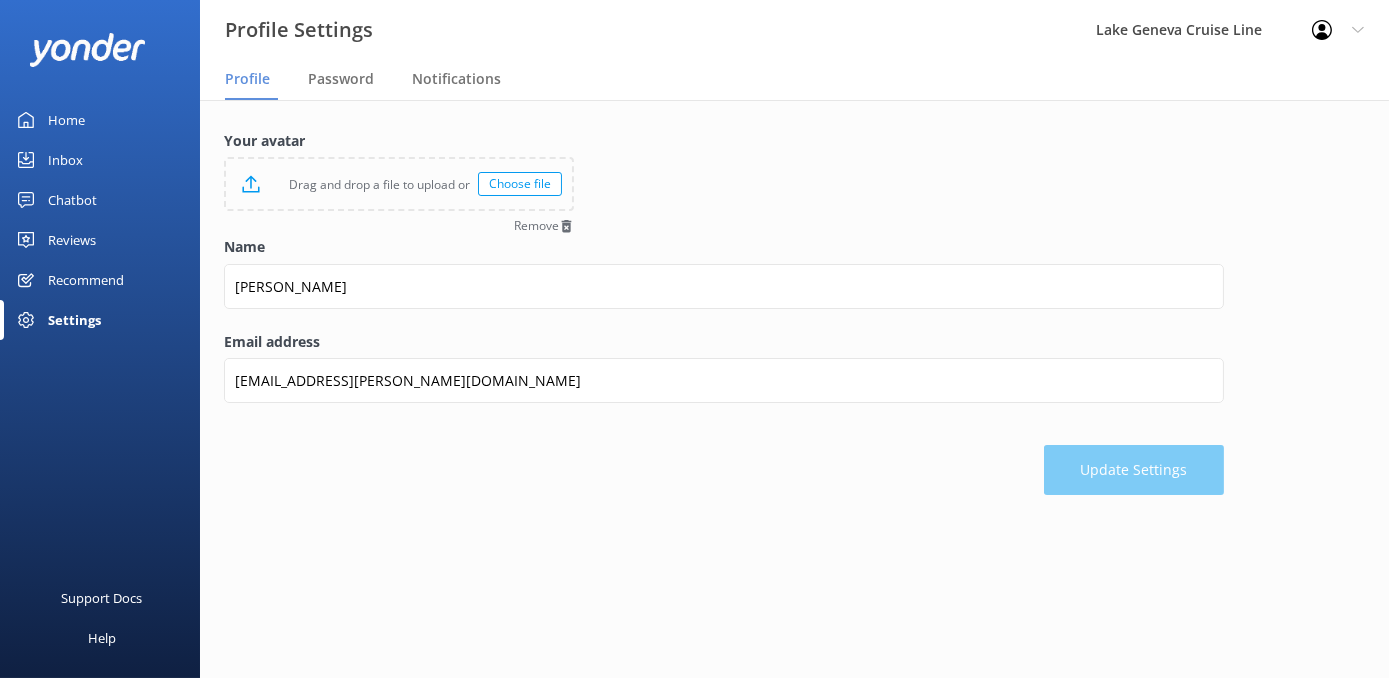 click on "Lake Geneva Cruise Line" at bounding box center (1179, 30) 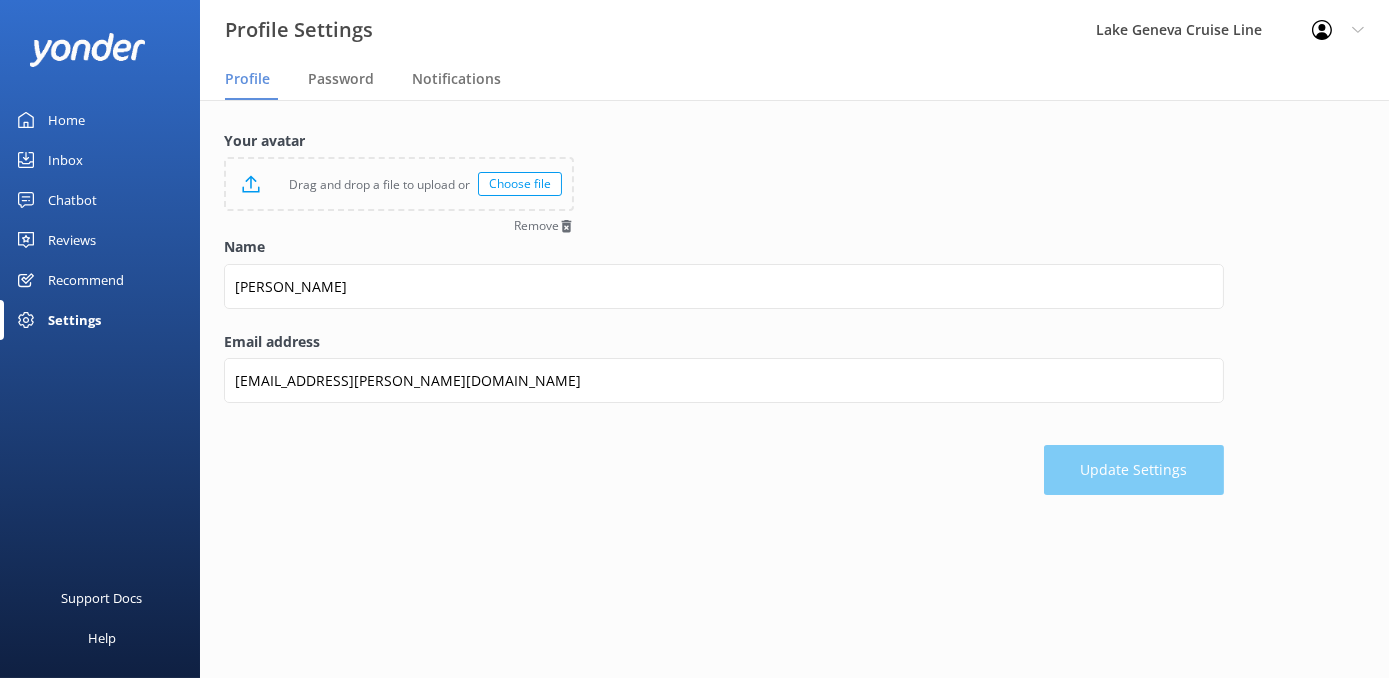 drag, startPoint x: 66, startPoint y: 119, endPoint x: 173, endPoint y: 128, distance: 107.37784 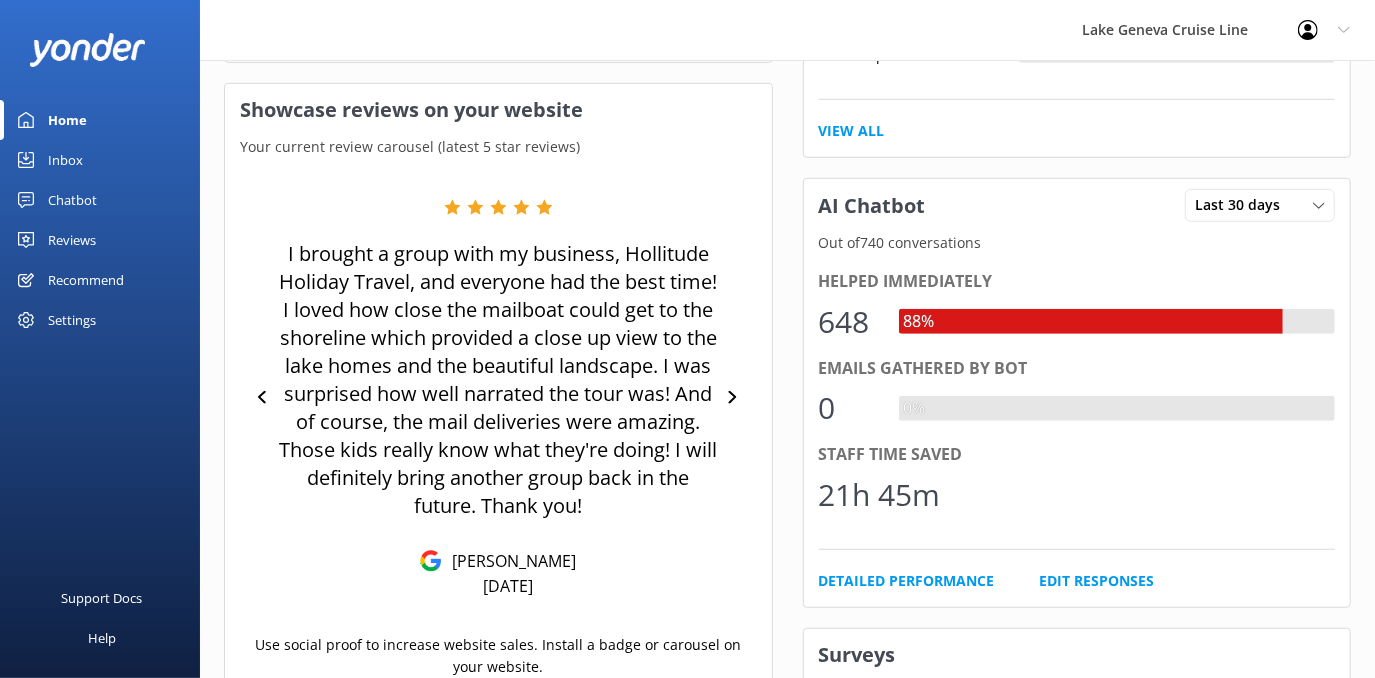 scroll, scrollTop: 954, scrollLeft: 0, axis: vertical 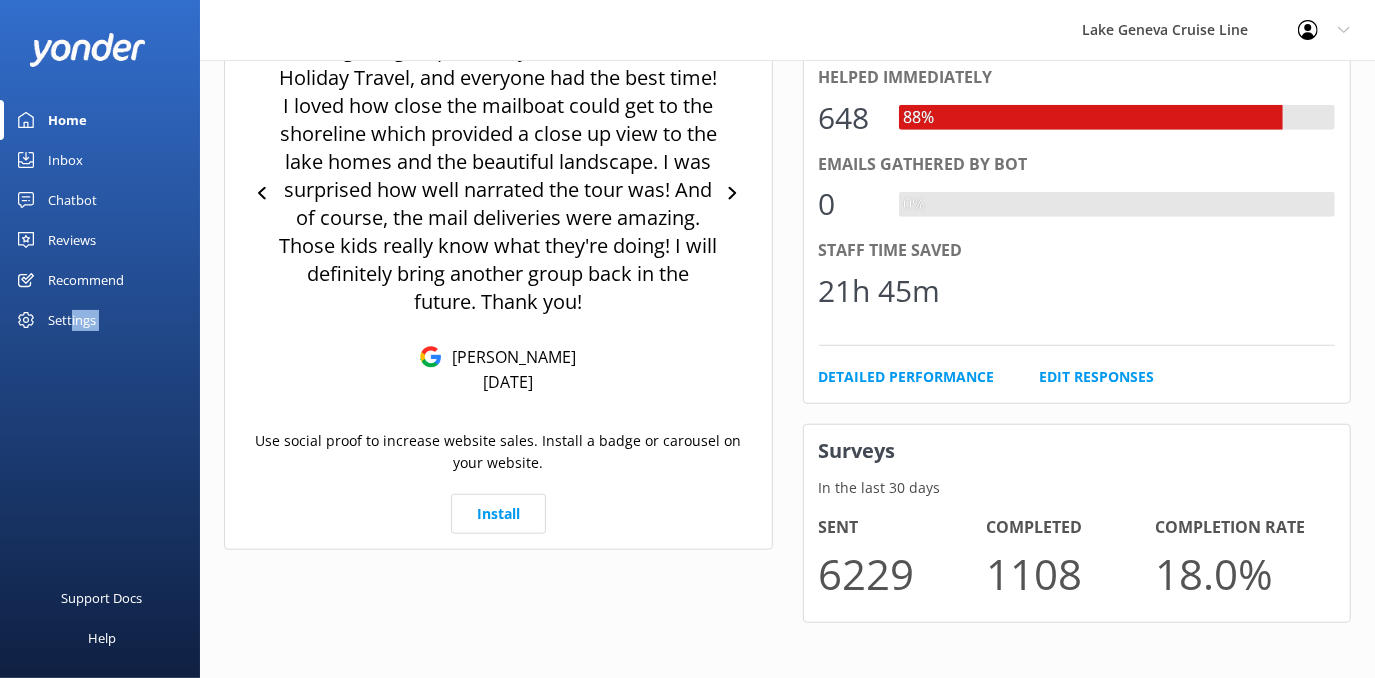 drag, startPoint x: 71, startPoint y: 350, endPoint x: 62, endPoint y: 454, distance: 104.388695 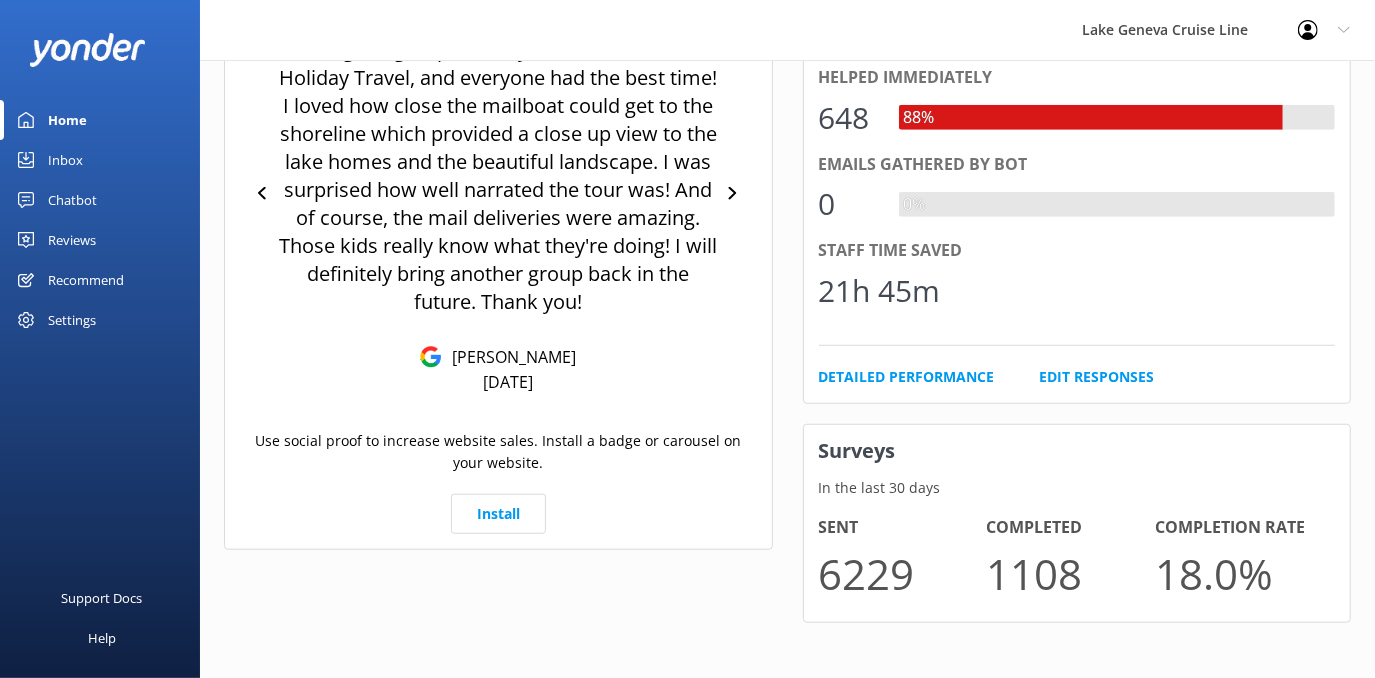 click on "I brought a group with my business, Hollitude Holiday Travel, and everyone had the best time! I loved how close the mailboat could get to the shoreline which provided a close up view to the lake homes and the beautiful landscape. I was surprised how well narrated the tour was! And of course, the mail deliveries were amazing. Those kids really know what they're doing! I will definitely bring another group back in the future. Thank you! [PERSON_NAME] [DATE]" at bounding box center (498, 194) 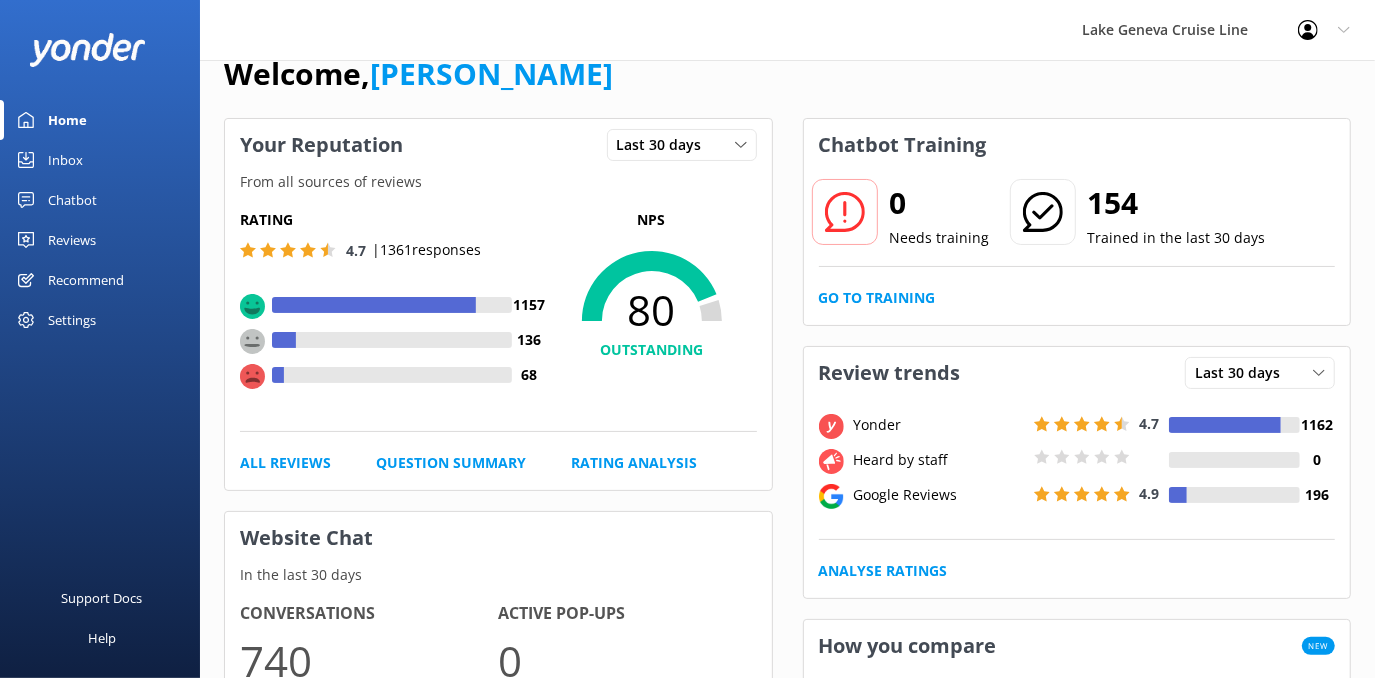 scroll, scrollTop: 0, scrollLeft: 0, axis: both 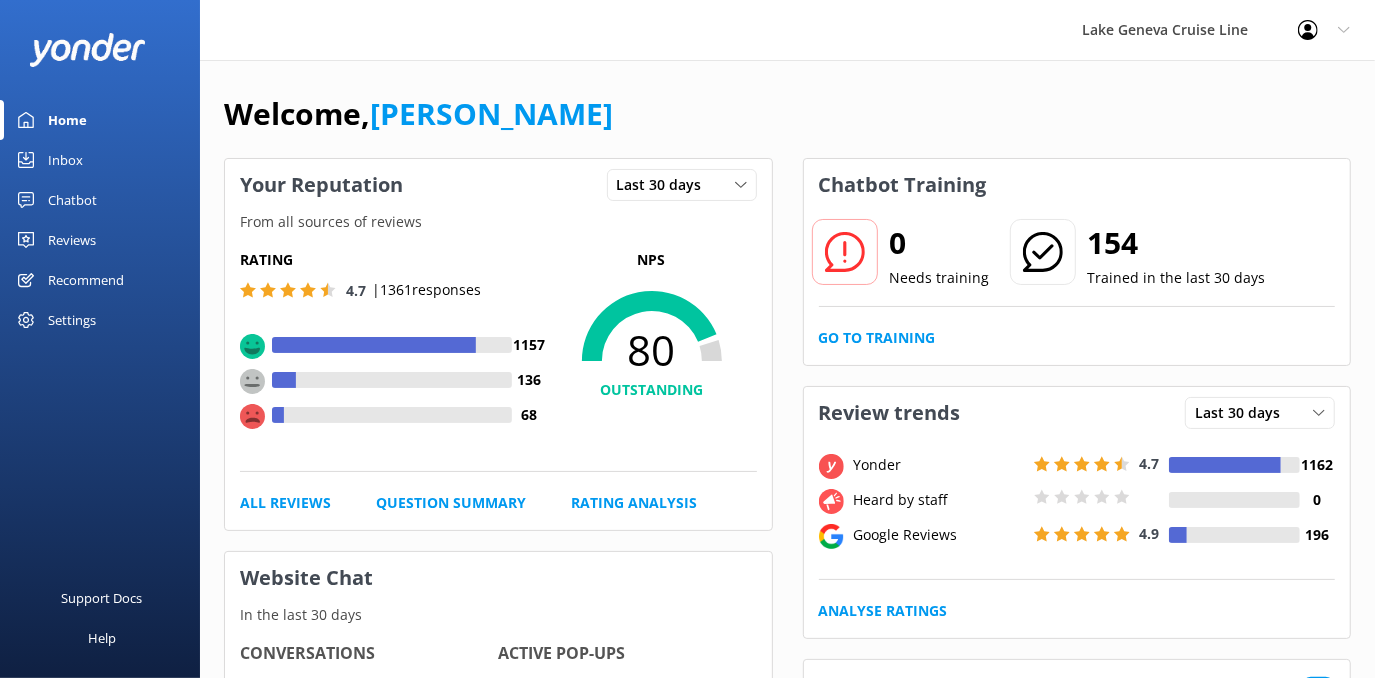 click on "Lake Geneva Cruise Line" at bounding box center [1165, 30] 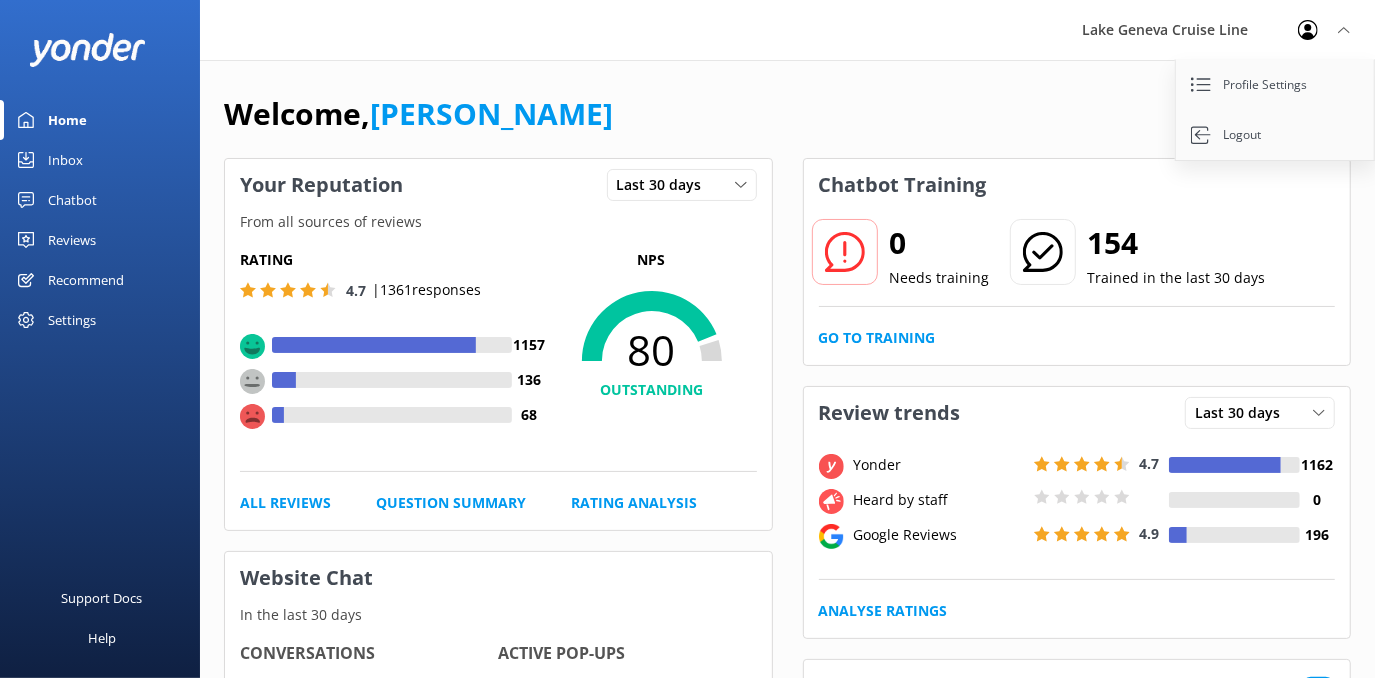 click on "Profile Settings" at bounding box center [1276, 85] 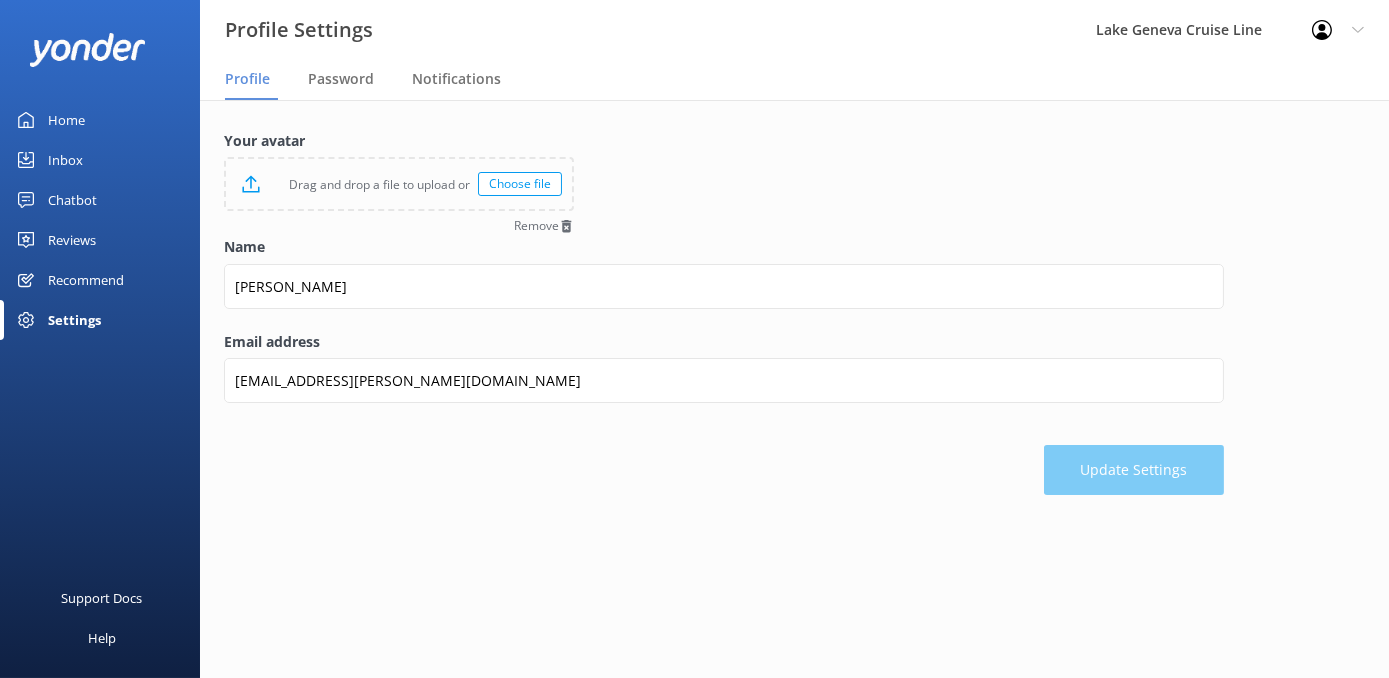 click on "Your avatar Drag and drop a file to upload or Choose file Remove Name [PERSON_NAME] Email address [EMAIL_ADDRESS][PERSON_NAME][DOMAIN_NAME] Update Settings" at bounding box center [794, 389] 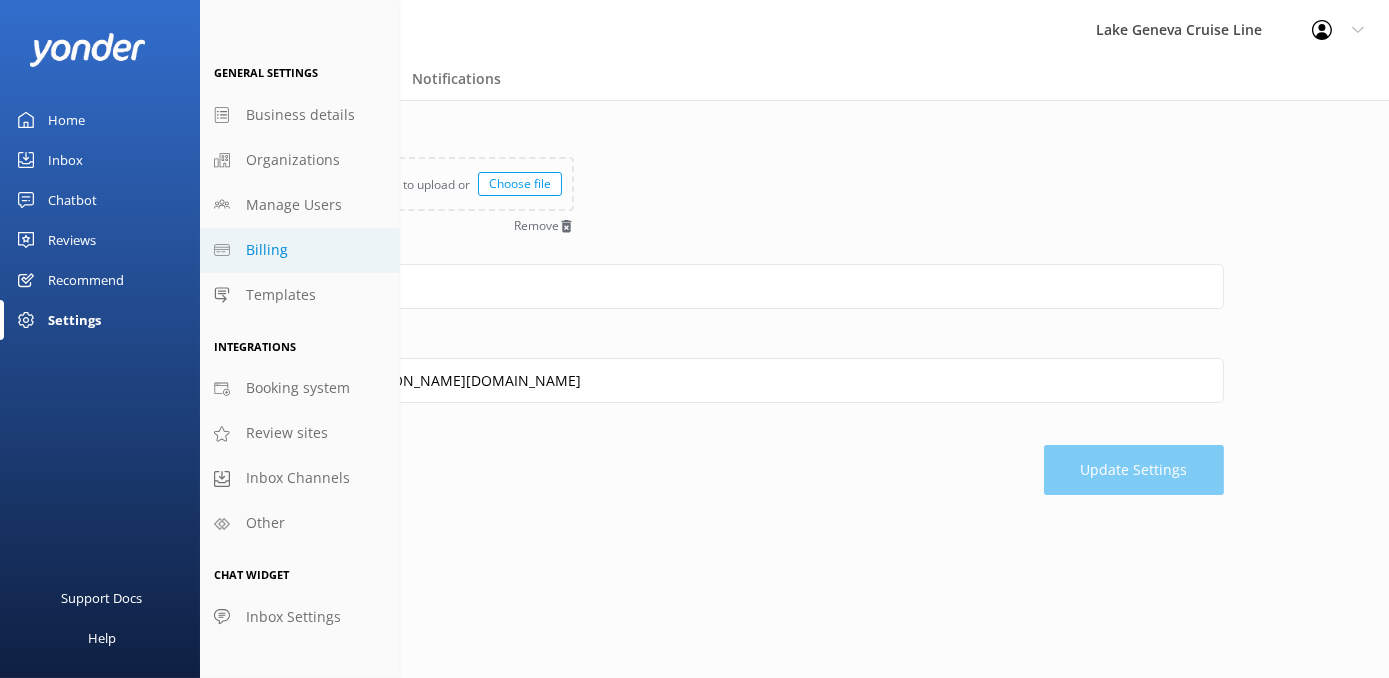 click on "Billing" at bounding box center [267, 250] 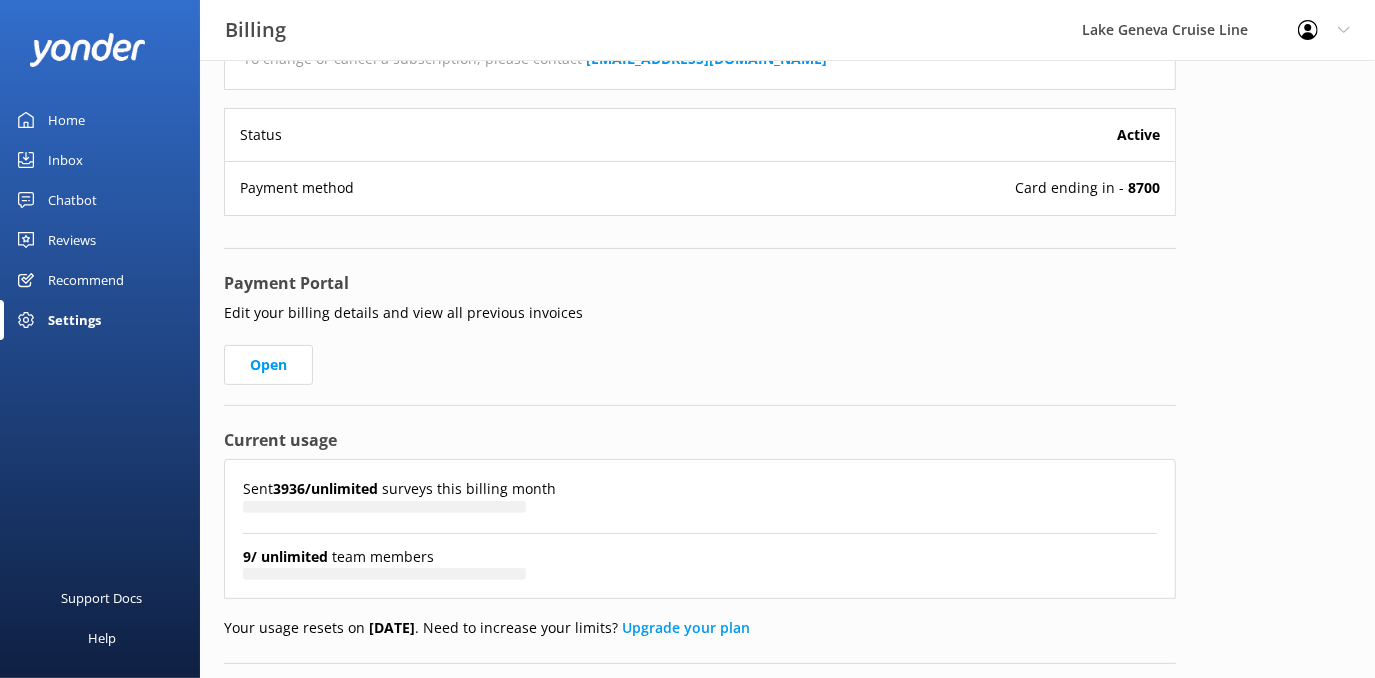 scroll, scrollTop: 185, scrollLeft: 0, axis: vertical 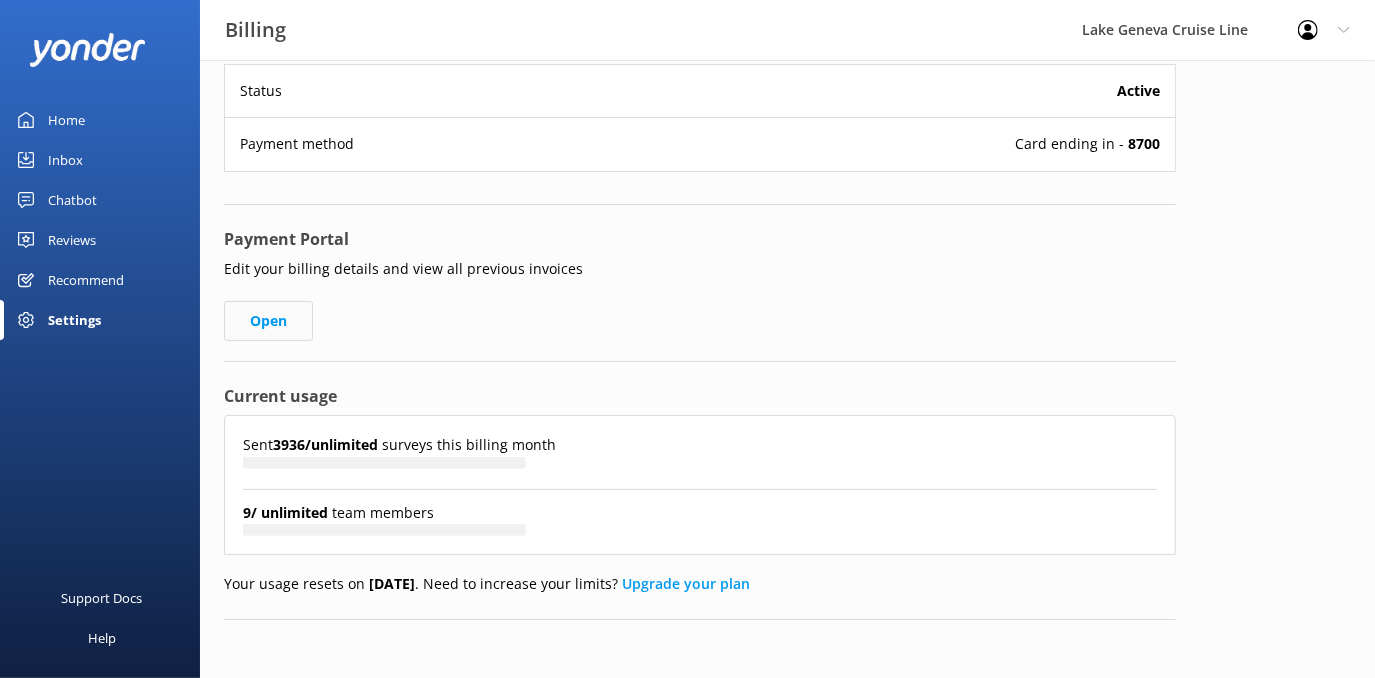 click on "Open" at bounding box center (268, 321) 